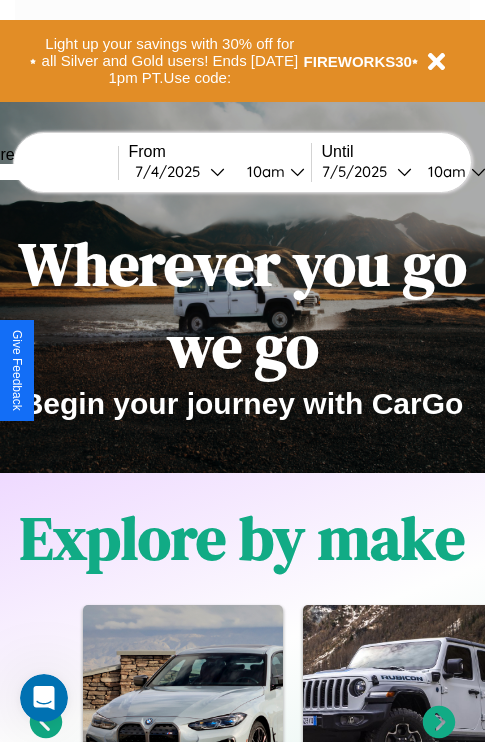 scroll, scrollTop: 308, scrollLeft: 0, axis: vertical 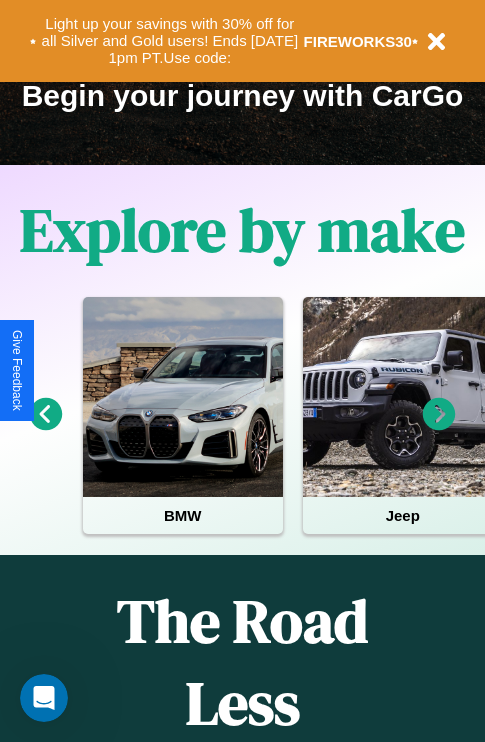 click 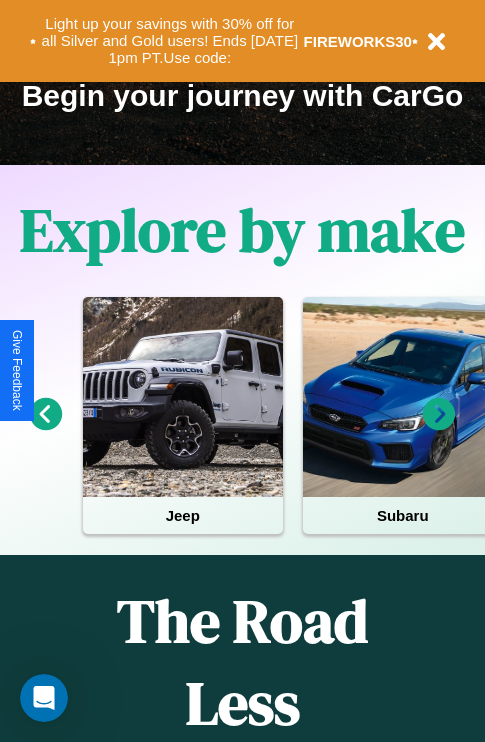 click 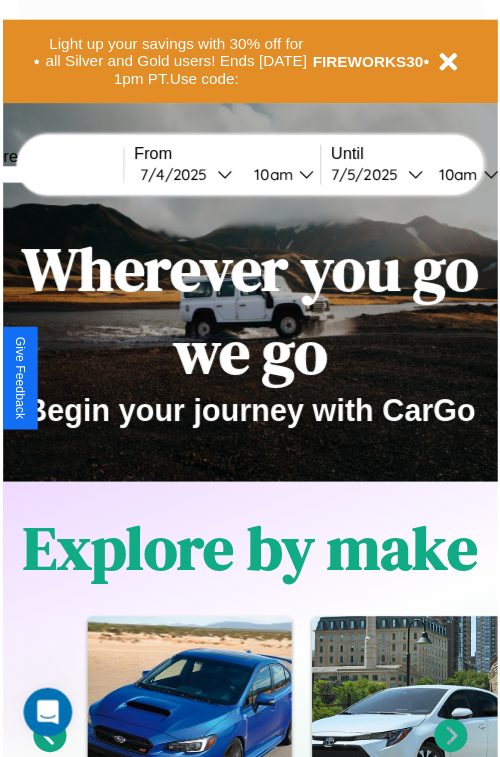 scroll, scrollTop: 0, scrollLeft: 0, axis: both 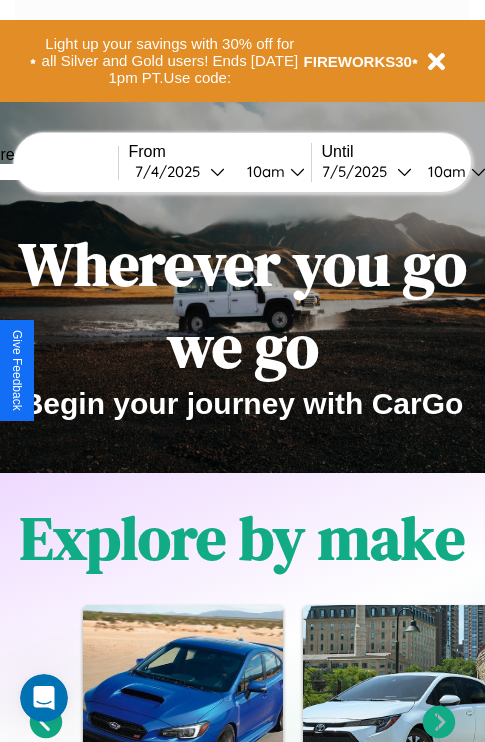 click at bounding box center [43, 172] 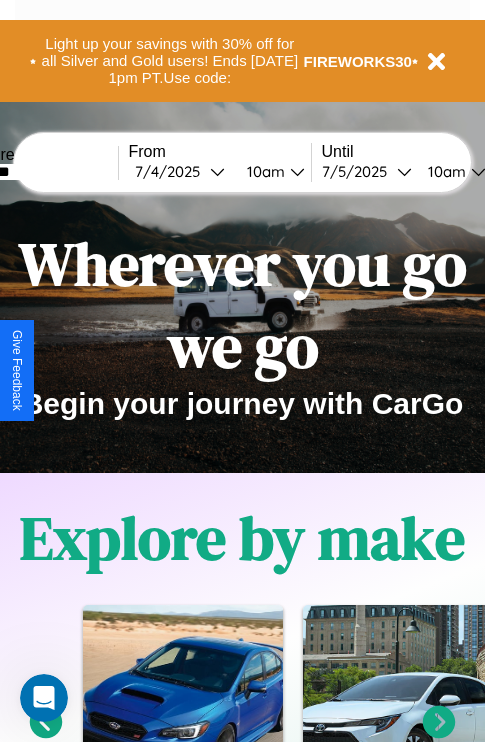 type on "*******" 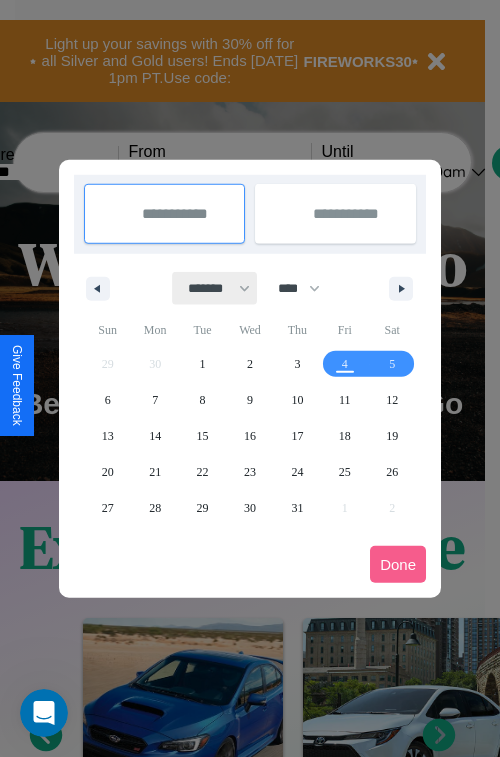 click on "******* ******** ***** ***** *** **** **** ****** ********* ******* ******** ********" at bounding box center [215, 288] 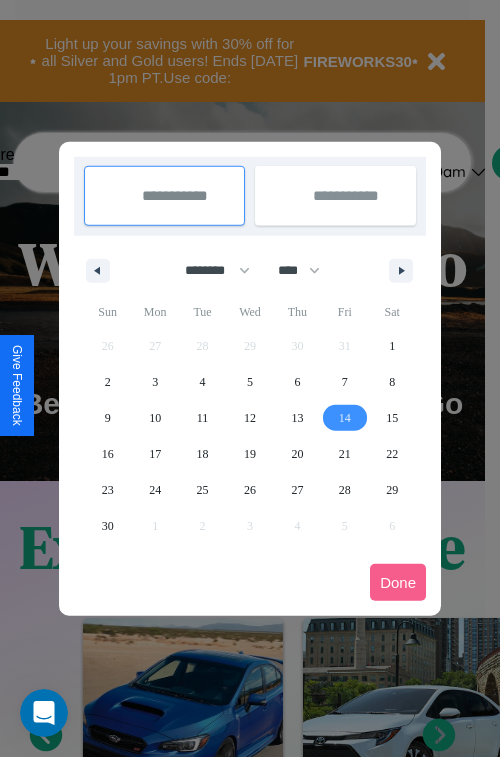 click on "14" at bounding box center [345, 418] 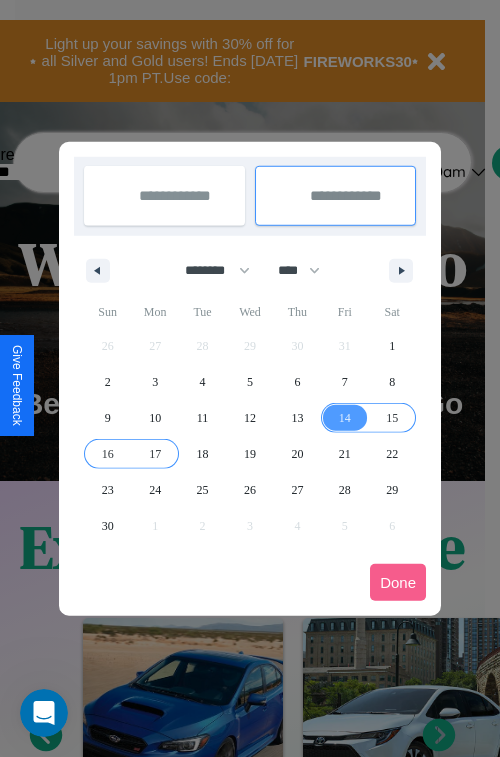 click on "17" at bounding box center [155, 454] 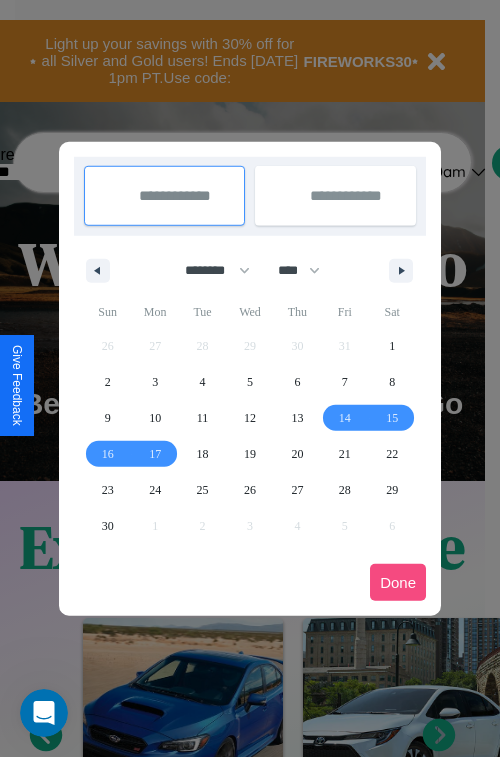 click on "Done" at bounding box center [398, 582] 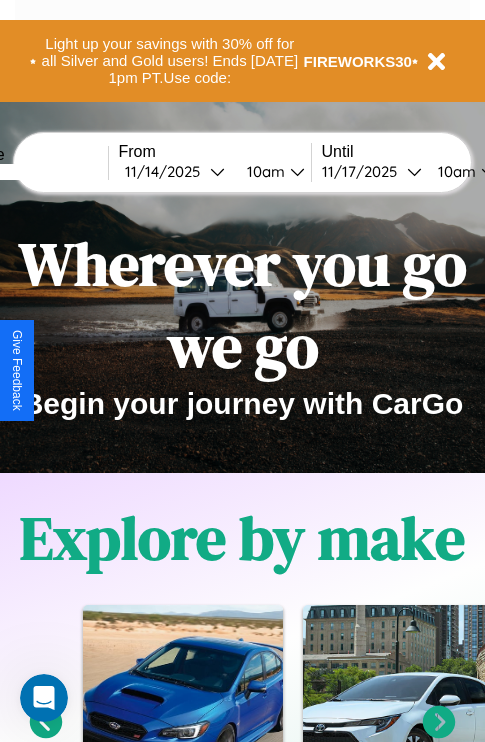 click on "10am" at bounding box center (263, 171) 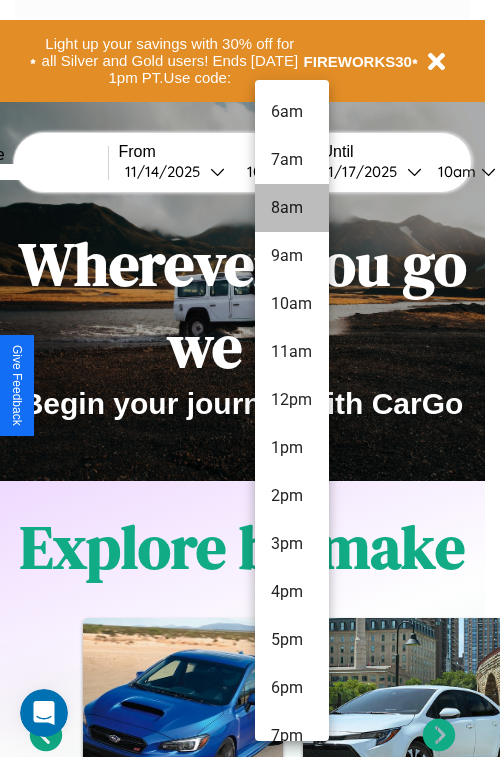 click on "8am" at bounding box center [292, 208] 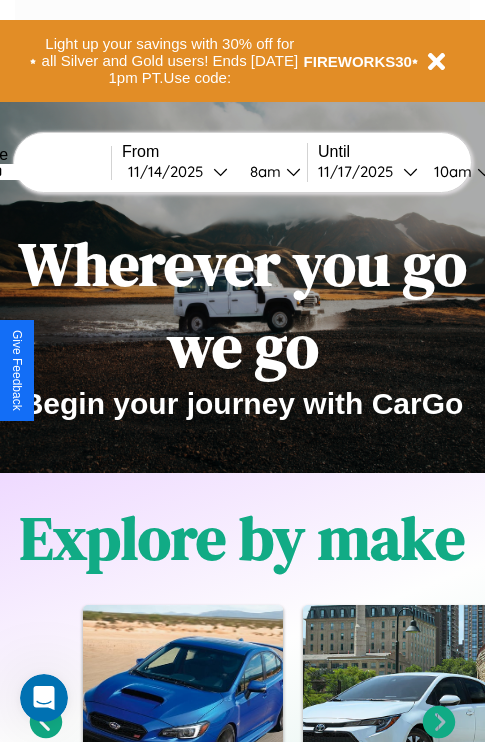 click on "10am" at bounding box center [450, 171] 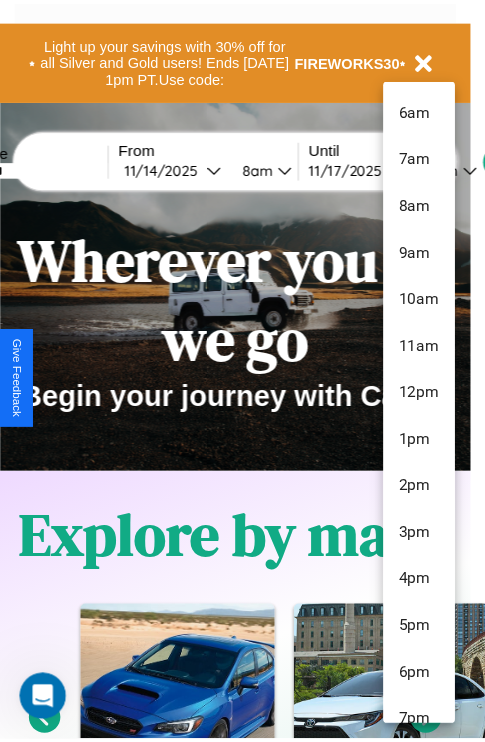 scroll, scrollTop: 163, scrollLeft: 0, axis: vertical 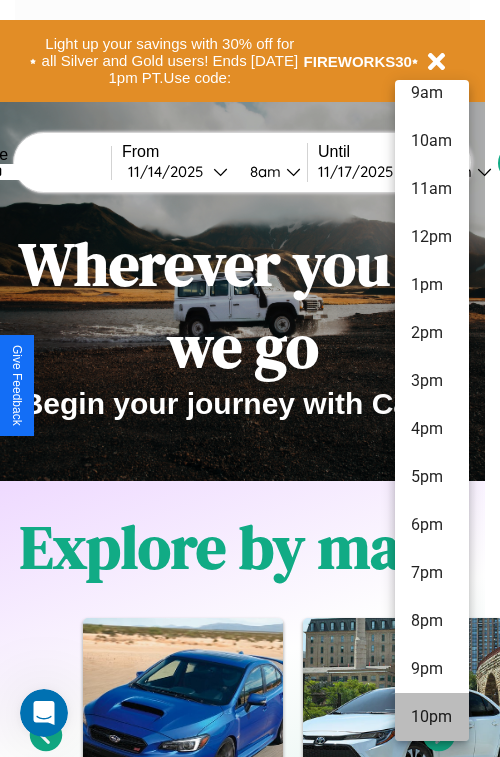 click on "10pm" at bounding box center (432, 717) 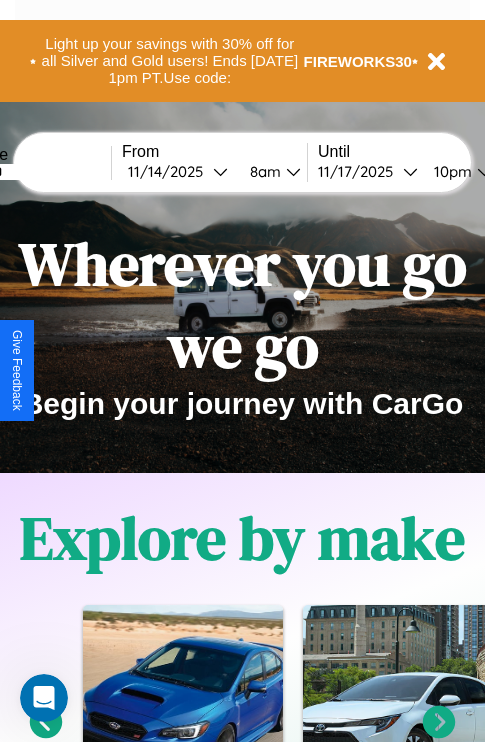 scroll, scrollTop: 0, scrollLeft: 74, axis: horizontal 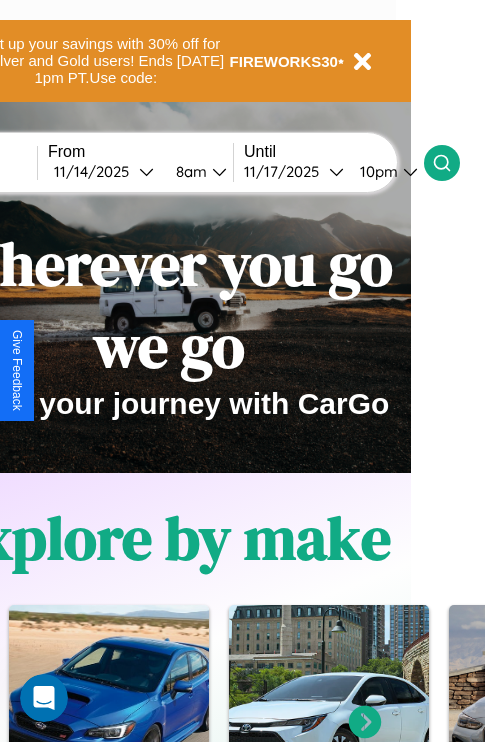 click 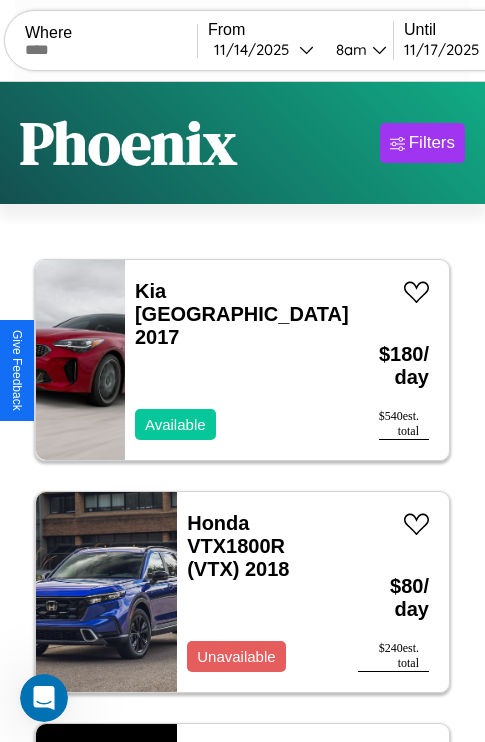 scroll, scrollTop: 95, scrollLeft: 0, axis: vertical 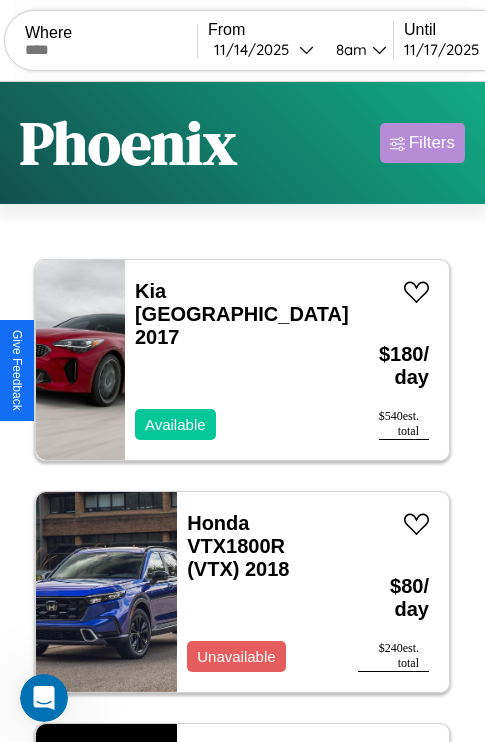 click on "Filters" at bounding box center [432, 143] 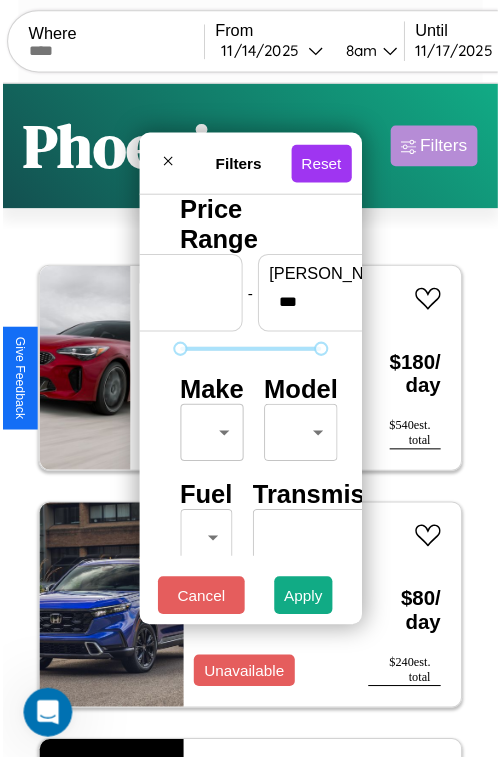 scroll, scrollTop: 59, scrollLeft: 0, axis: vertical 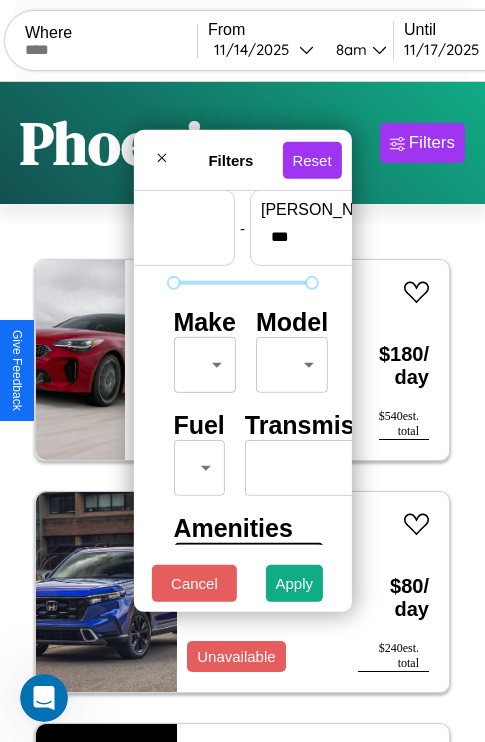 click on "CarGo Where From [DATE] 8am Until [DATE] 10pm Become a Host Login Sign Up Phoenix Filters 134  cars in this area These cars can be picked up in this city. Kia   Miami   2017 Available $ 180  / day $ 540  est. total Honda   VTX1800R (VTX)   2018 Unavailable $ 80  / day $ 240  est. total Lamborghini   Roadster   2014 Available $ 110  / day $ 330  est. total Land Rover   LR2   2022 Available $ 180  / day $ 540  est. total Ferrari   456 MGTA   2021 Available $ 150  / day $ 450  est. total Maserati   228   2019 Available $ 190  / day $ 570  est. total Bentley   Flying Spur   2018 Available $ 130  / day $ 390  est. total Infiniti   M56   2023 Available $ 120  / day $ 360  est. total Jaguar   XJS   2016 Available $ 130  / day $ 390  est. total BMW   F 650 S   2014 Available $ 120  / day $ 360  est. total Jeep   Grand Wagoneer L   2019 Available $ 100  / day $ 300  est. total Mercedes   LP1419   2024 Unavailable $ 40  / day $ 120  est. total Lamborghini   Roadster   2014 Available $ 190  / day $ 570" at bounding box center [242, 412] 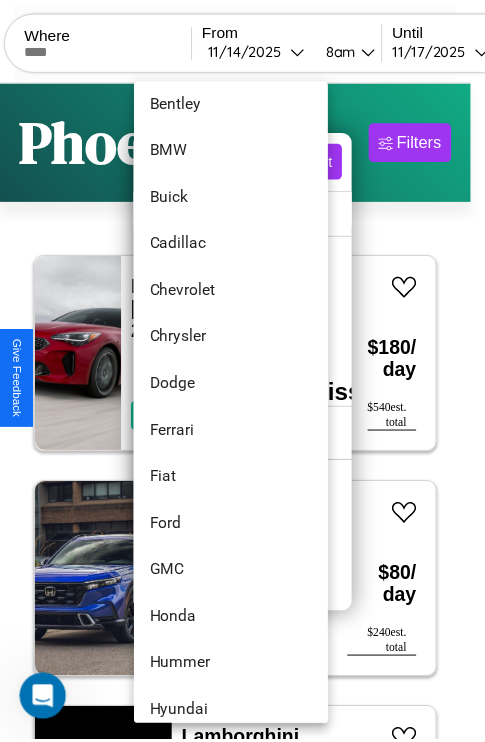 scroll, scrollTop: 326, scrollLeft: 0, axis: vertical 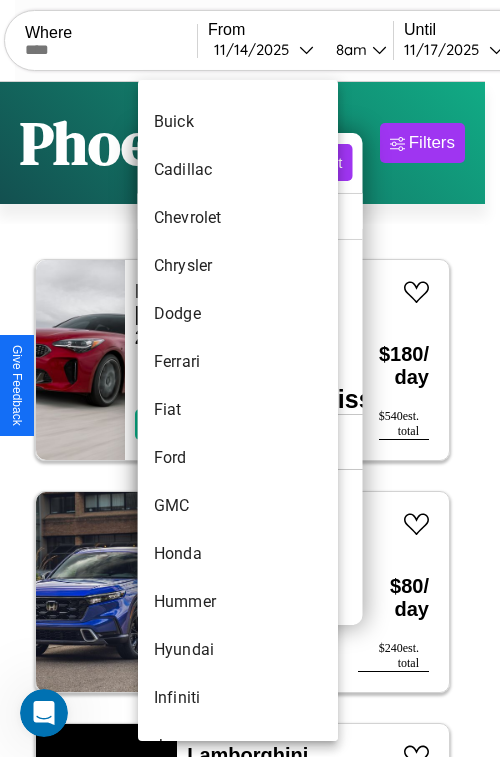 click on "Fiat" at bounding box center [238, 410] 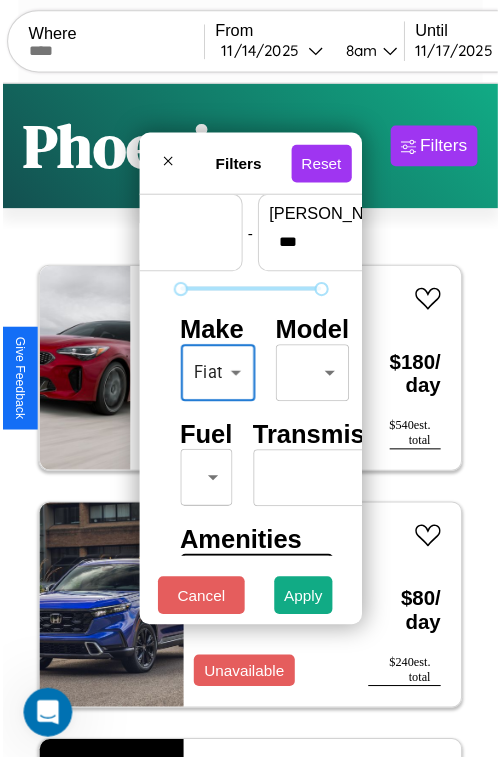 scroll, scrollTop: 162, scrollLeft: 0, axis: vertical 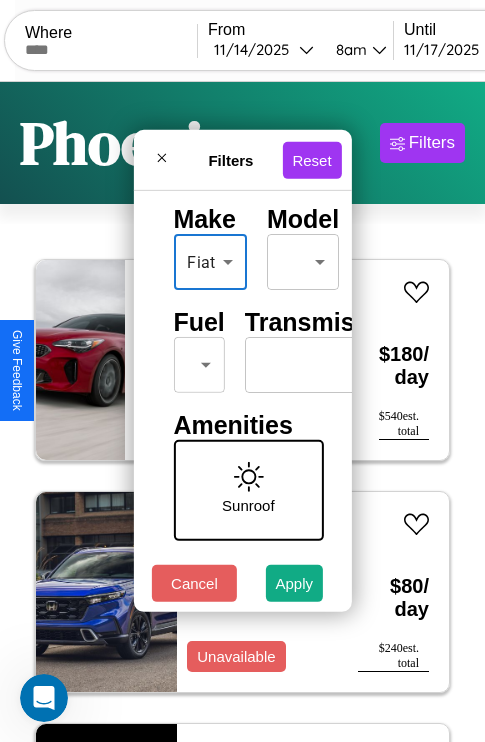 click on "CarGo Where From [DATE] 8am Until [DATE] 10pm Become a Host Login Sign Up Phoenix Filters 134  cars in this area These cars can be picked up in this city. Kia   Miami   2017 Available $ 180  / day $ 540  est. total Honda   VTX1800R (VTX)   2018 Unavailable $ 80  / day $ 240  est. total Lamborghini   Roadster   2014 Available $ 110  / day $ 330  est. total Land Rover   LR2   2022 Available $ 180  / day $ 540  est. total Ferrari   456 MGTA   2021 Available $ 150  / day $ 450  est. total Maserati   228   2019 Available $ 190  / day $ 570  est. total Bentley   Flying Spur   2018 Available $ 130  / day $ 390  est. total Infiniti   M56   2023 Available $ 120  / day $ 360  est. total Jaguar   XJS   2016 Available $ 130  / day $ 390  est. total BMW   F 650 S   2014 Available $ 120  / day $ 360  est. total Jeep   Grand Wagoneer L   2019 Available $ 100  / day $ 300  est. total Mercedes   LP1419   2024 Unavailable $ 40  / day $ 120  est. total Lamborghini   Roadster   2014 Available $ 190  / day $ 570" at bounding box center [242, 412] 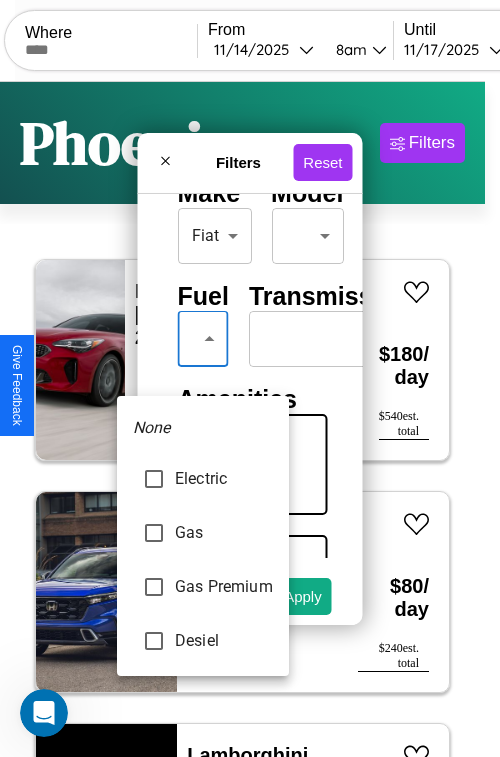 type on "***" 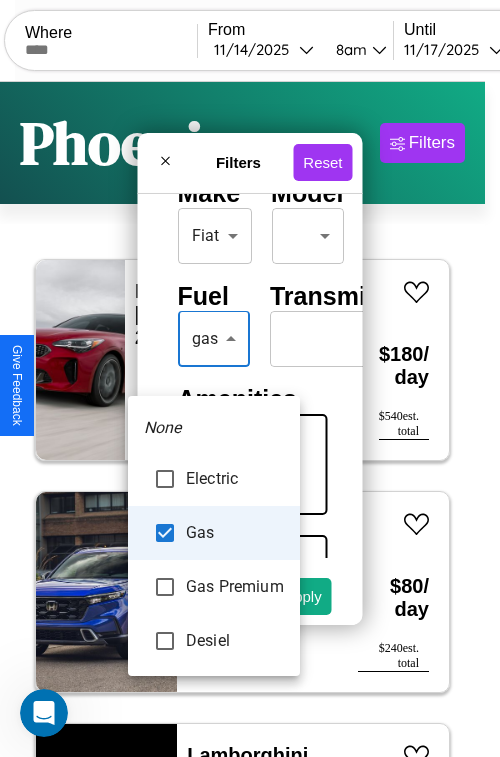 click at bounding box center [250, 378] 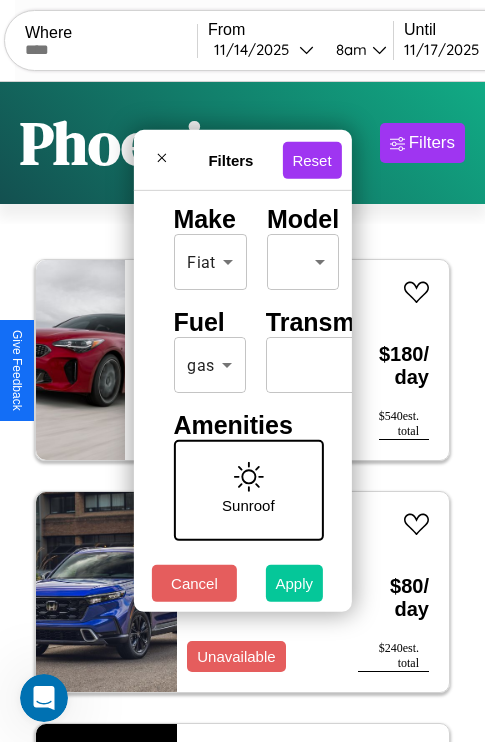 click on "Apply" at bounding box center [295, 583] 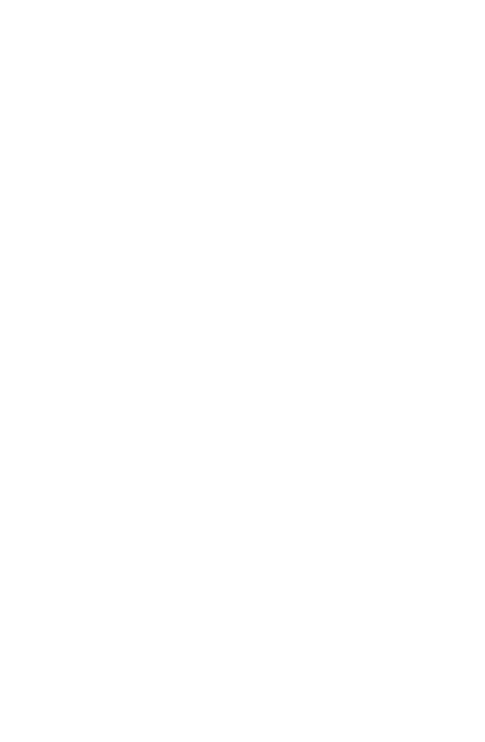 scroll, scrollTop: 0, scrollLeft: 0, axis: both 